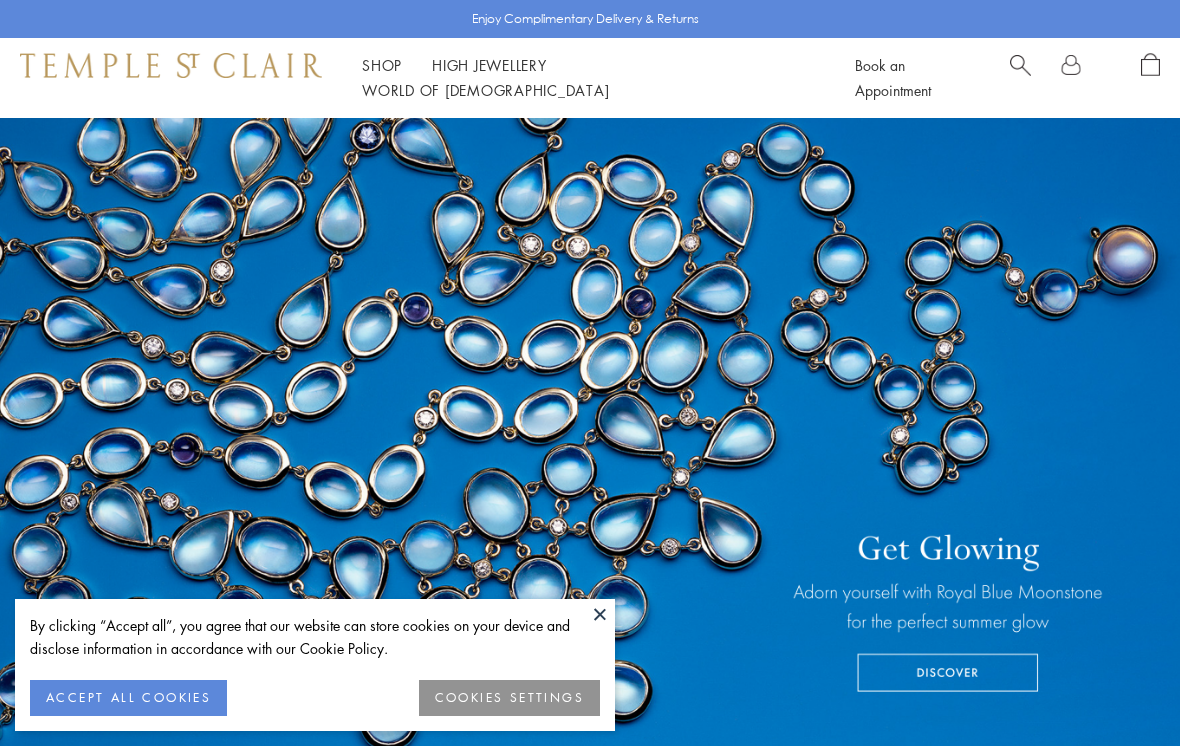 scroll, scrollTop: 0, scrollLeft: 0, axis: both 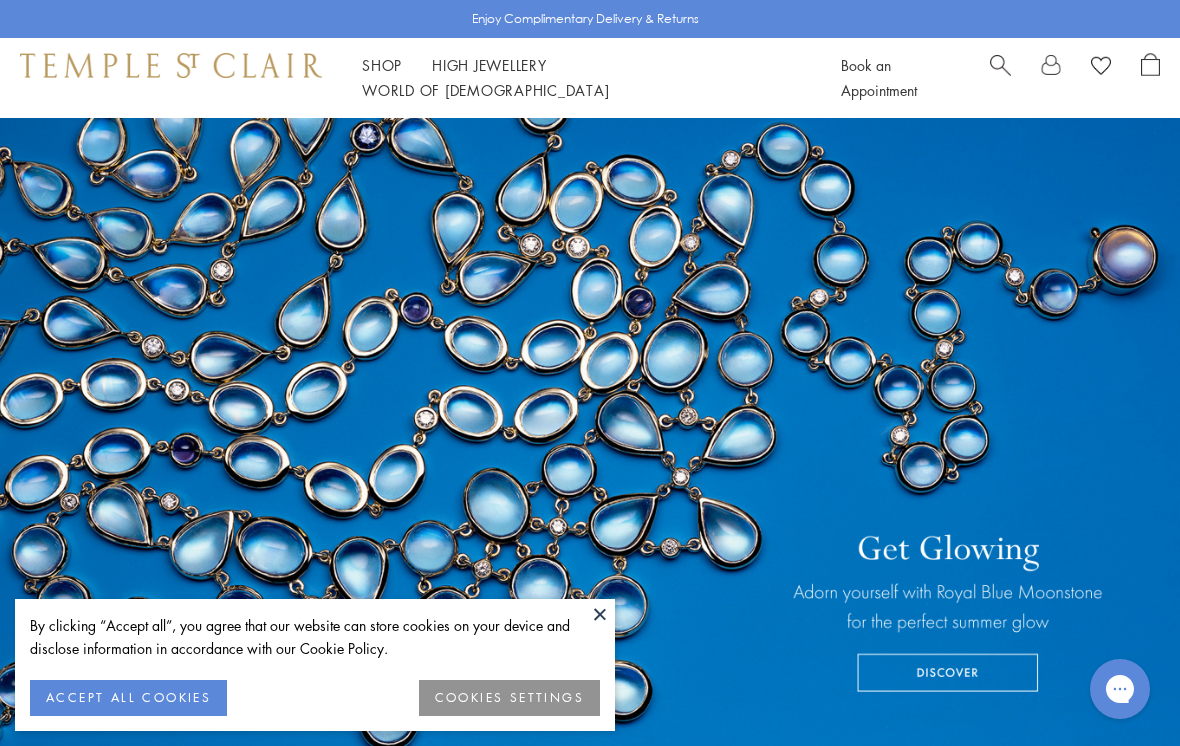 click on "ACCEPT ALL COOKIES" at bounding box center (128, 698) 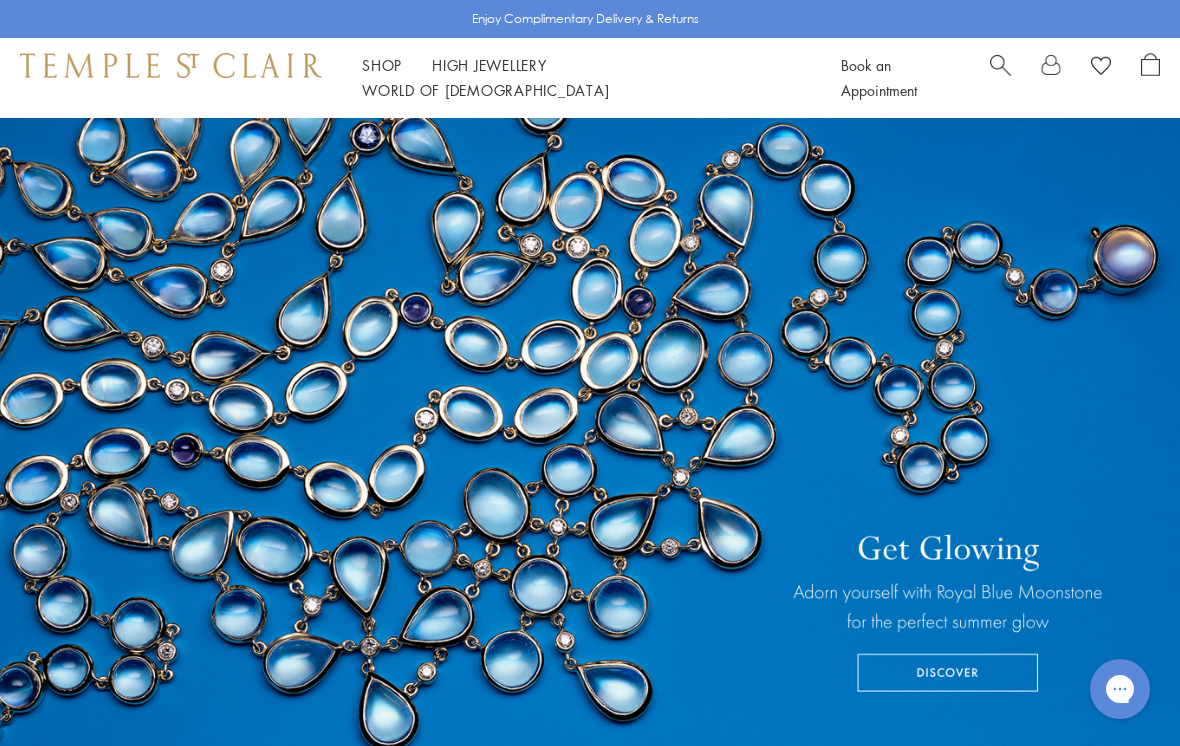 click at bounding box center (590, 443) 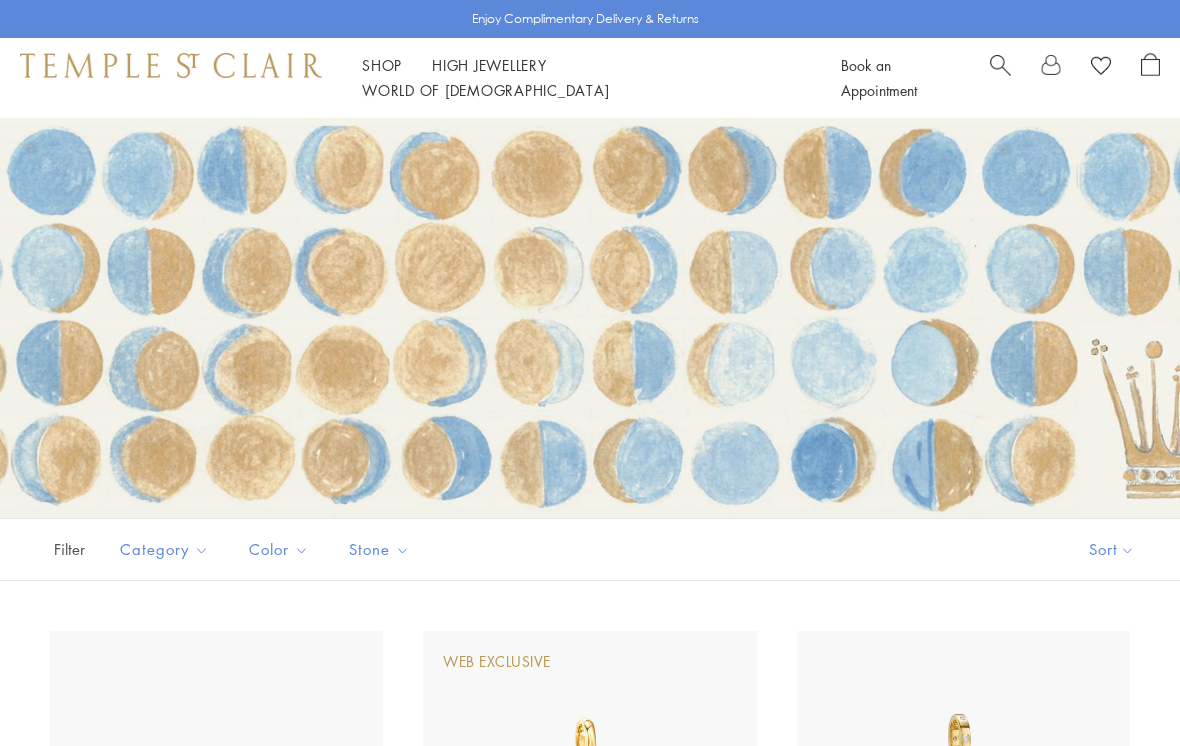 scroll, scrollTop: 0, scrollLeft: 0, axis: both 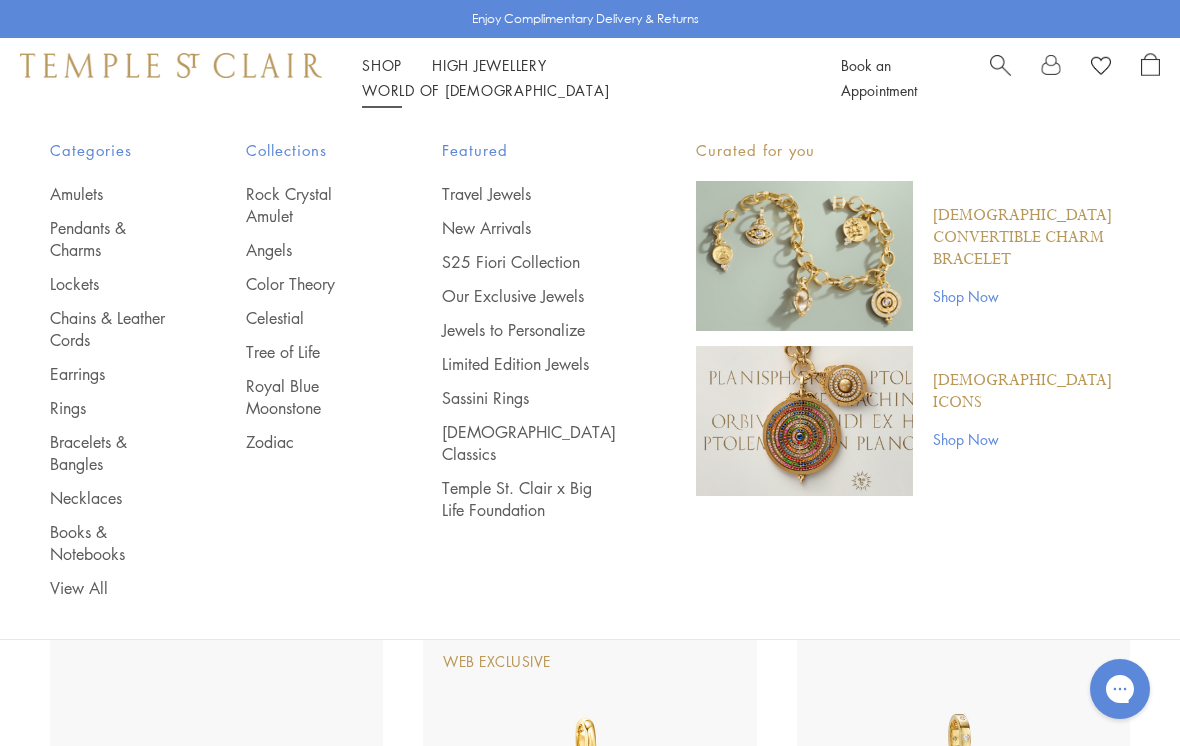 click on "Chains & Leather Cords" at bounding box center [108, 329] 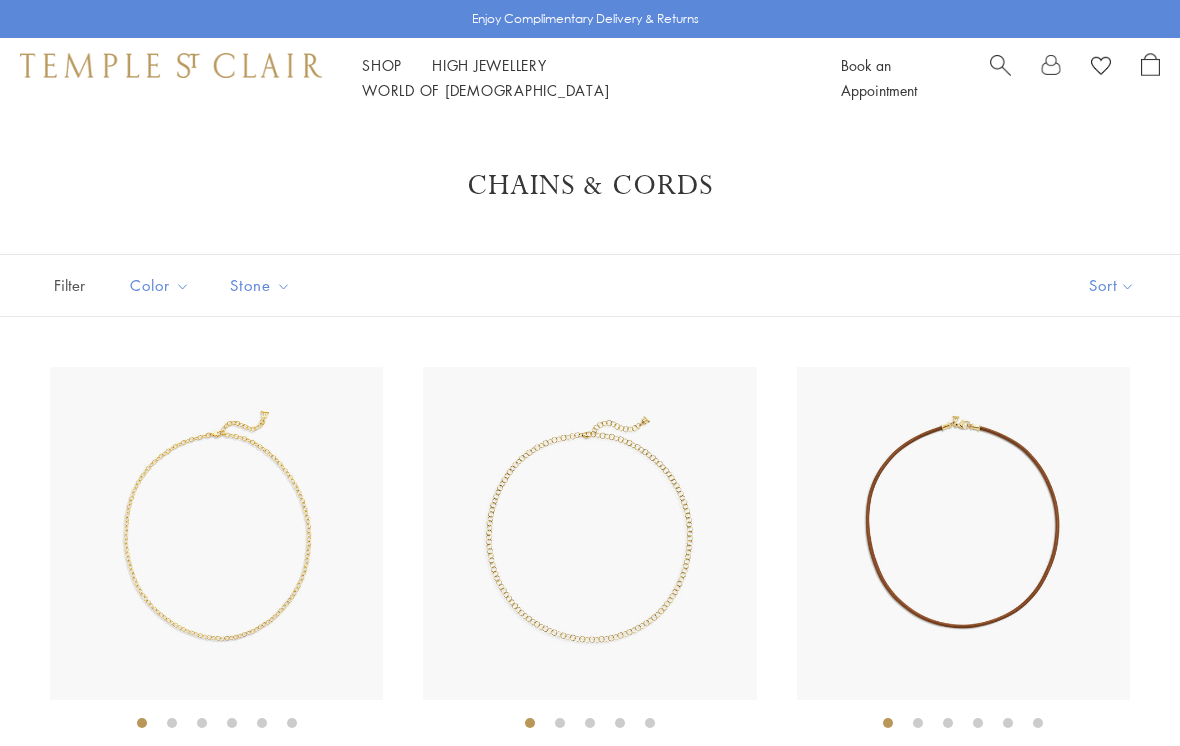scroll, scrollTop: 0, scrollLeft: 0, axis: both 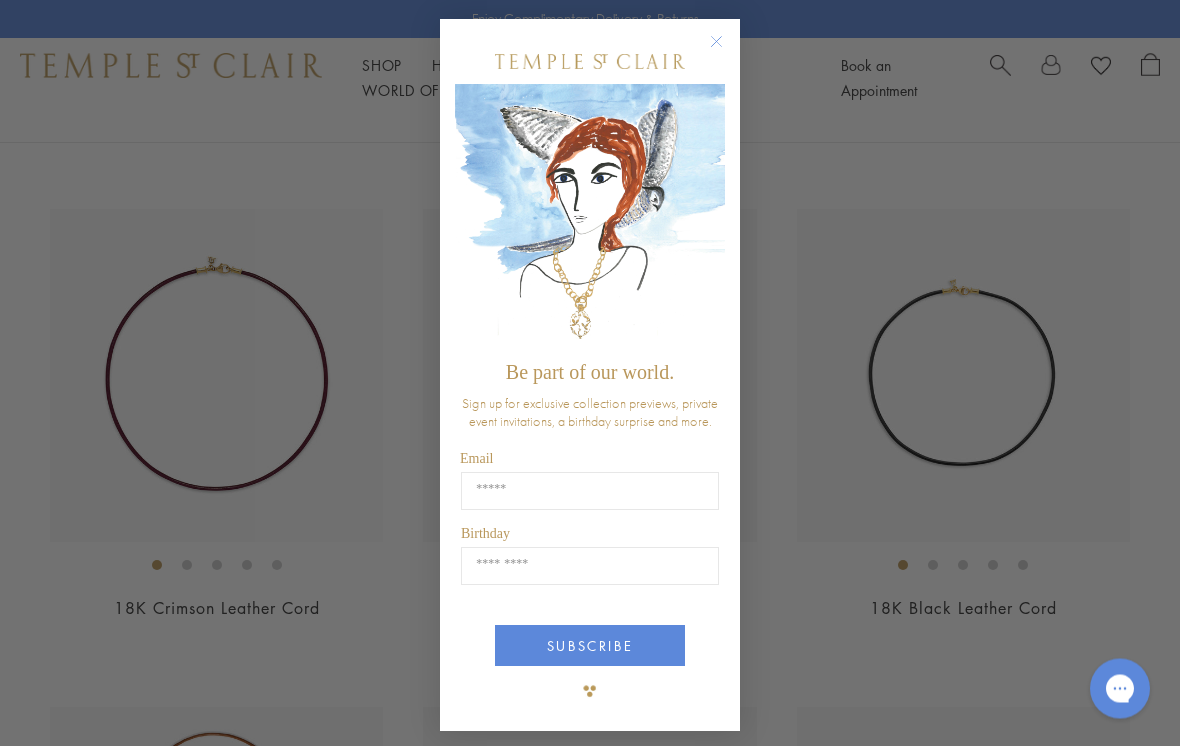 click 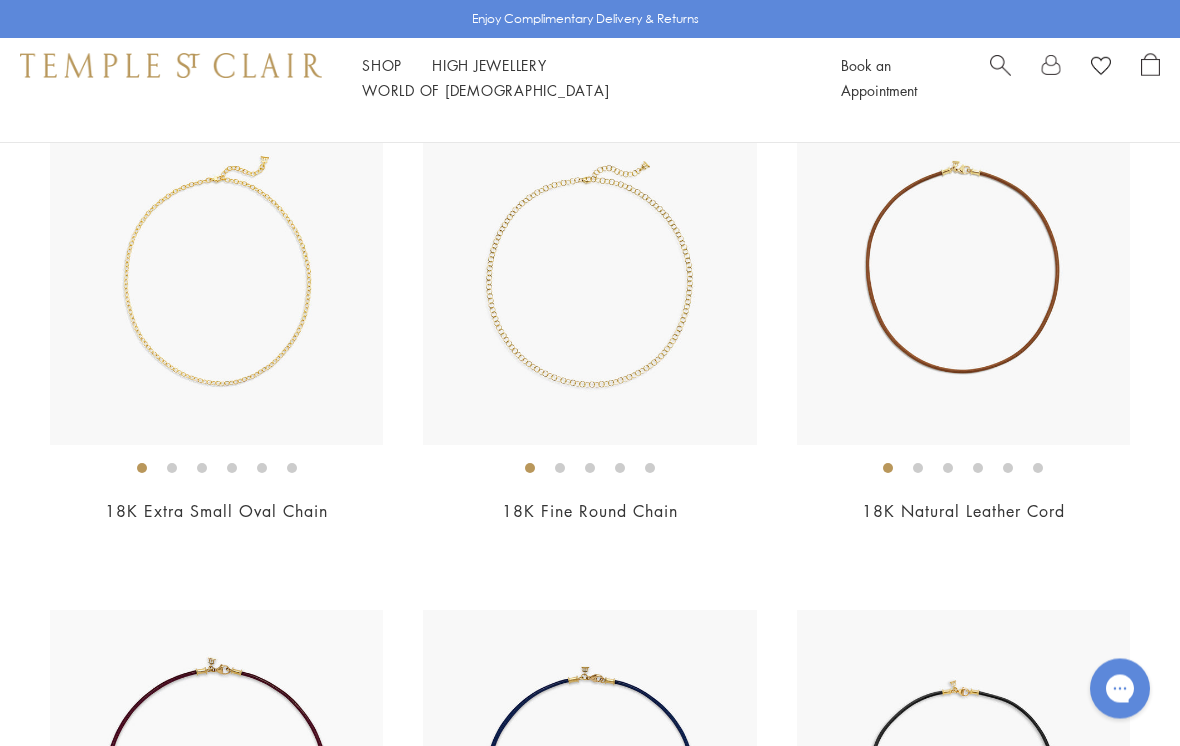 scroll, scrollTop: 255, scrollLeft: 0, axis: vertical 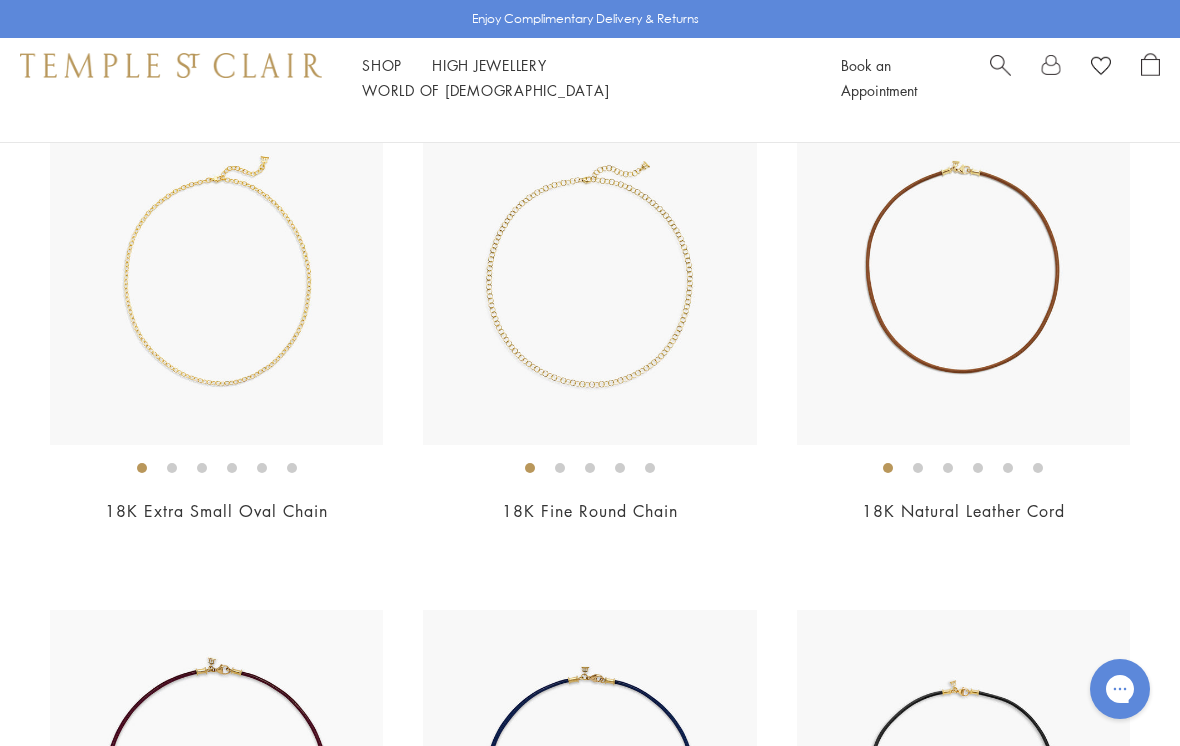 click at bounding box center [963, 467] 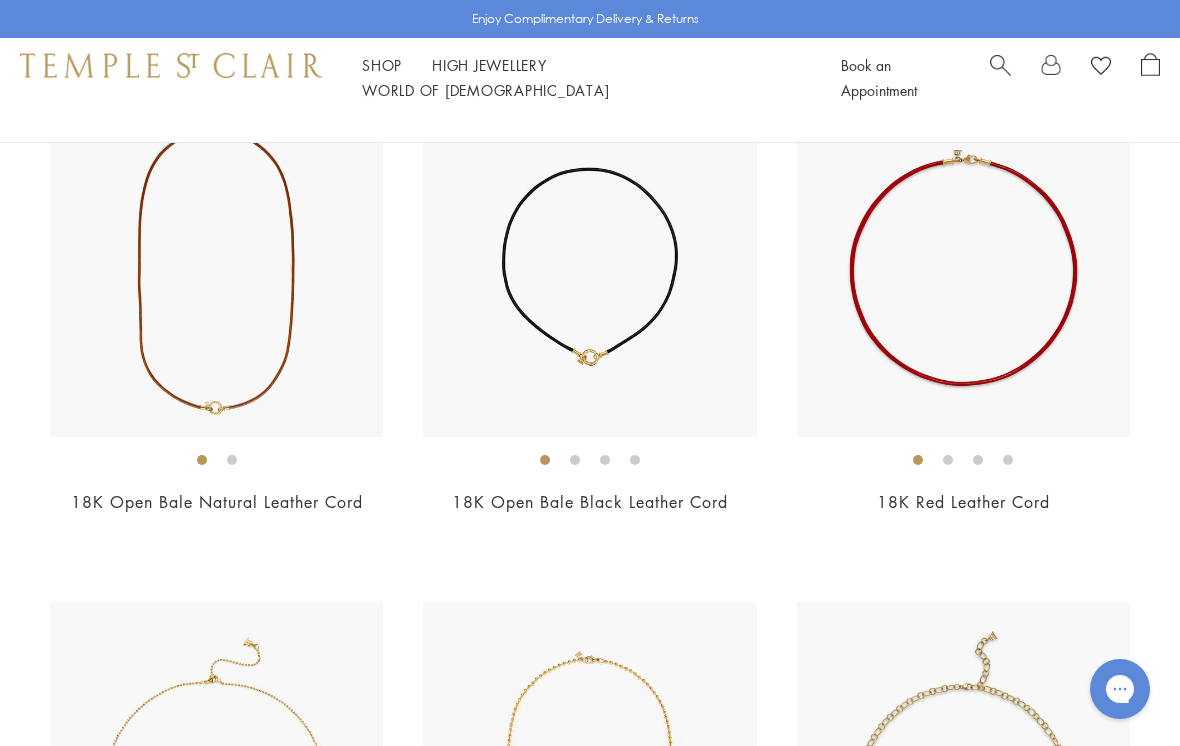scroll, scrollTop: 1351, scrollLeft: 0, axis: vertical 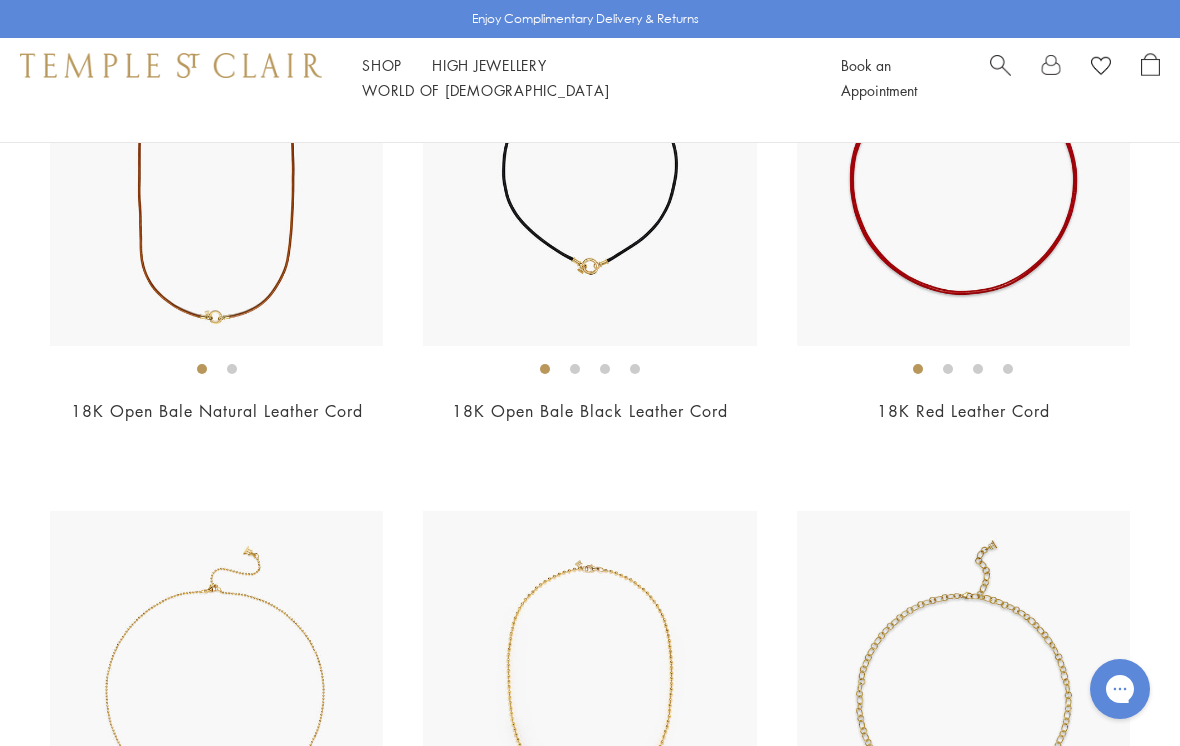 click at bounding box center (545, 369) 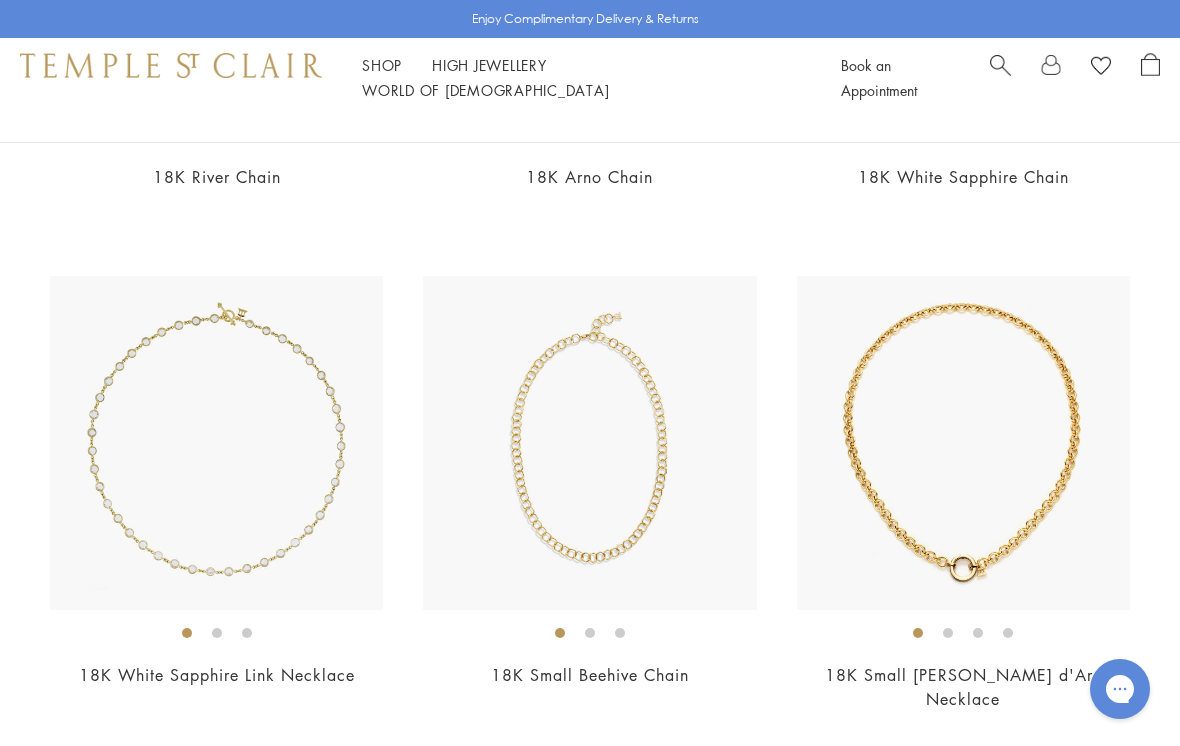 scroll, scrollTop: 3081, scrollLeft: 0, axis: vertical 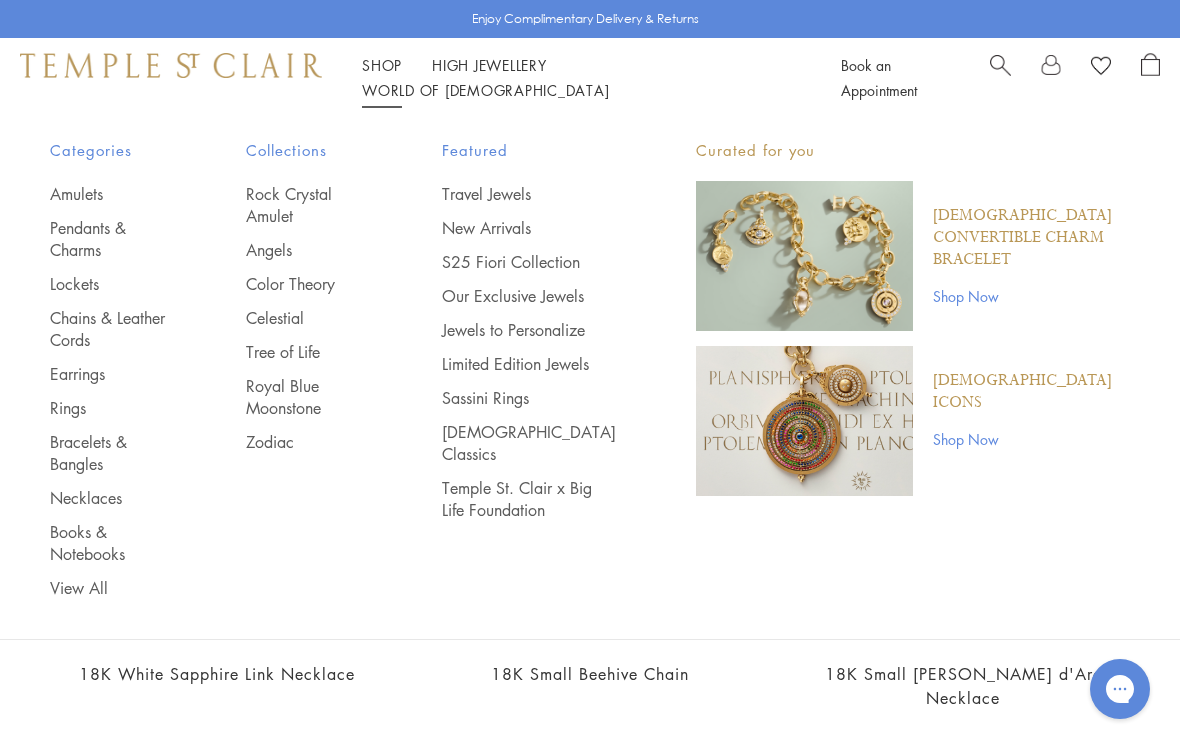 click on "Pendants & Charms" at bounding box center [108, 239] 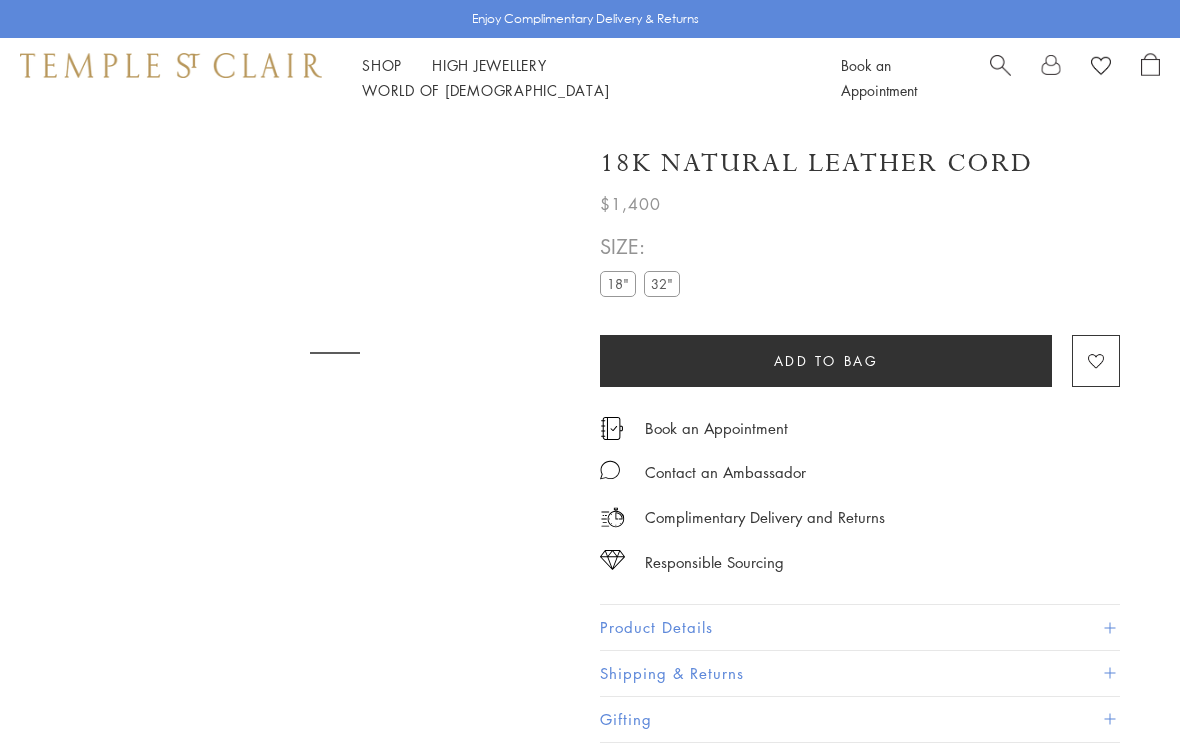 scroll, scrollTop: 15, scrollLeft: 0, axis: vertical 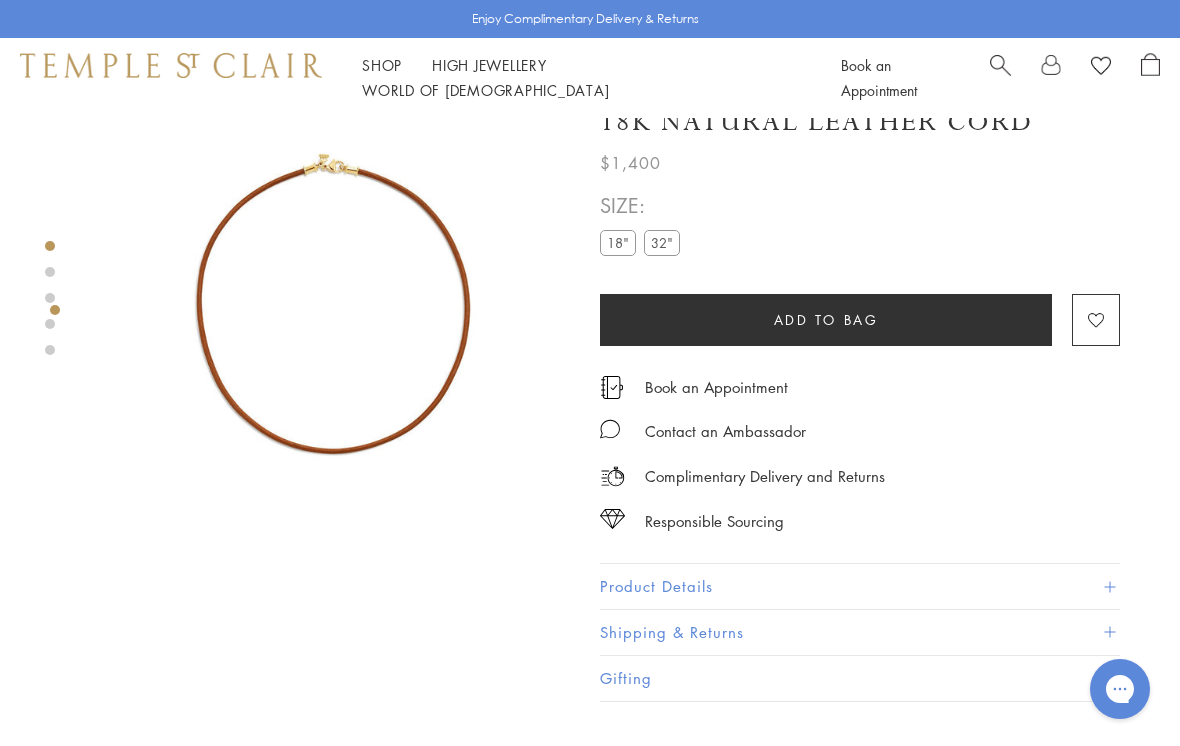 click on "32"" at bounding box center (662, 242) 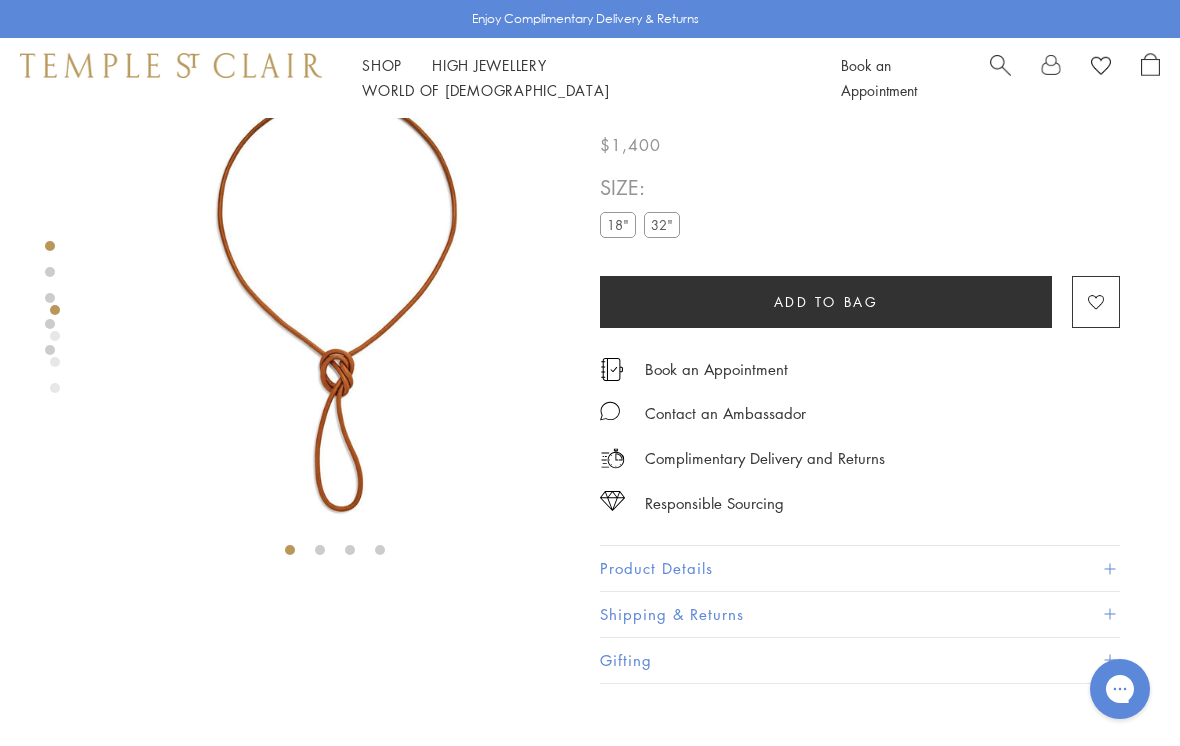 scroll, scrollTop: 0, scrollLeft: 0, axis: both 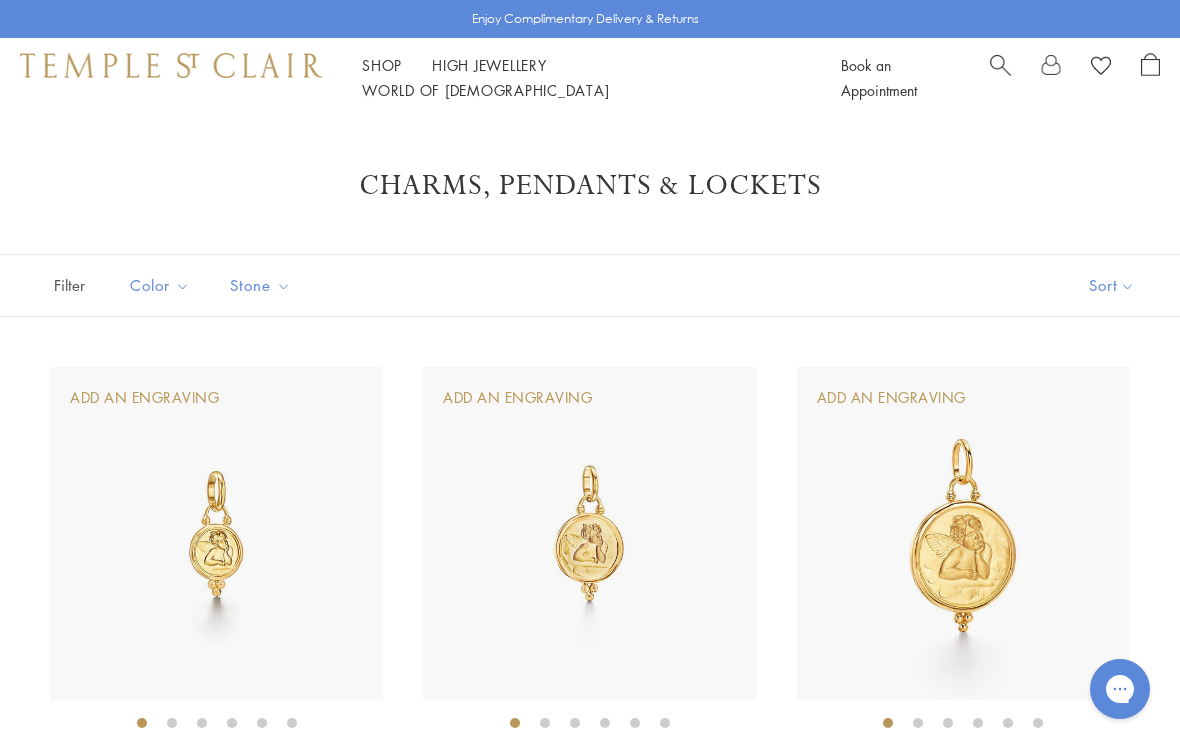 click on "Sort" at bounding box center [1112, 285] 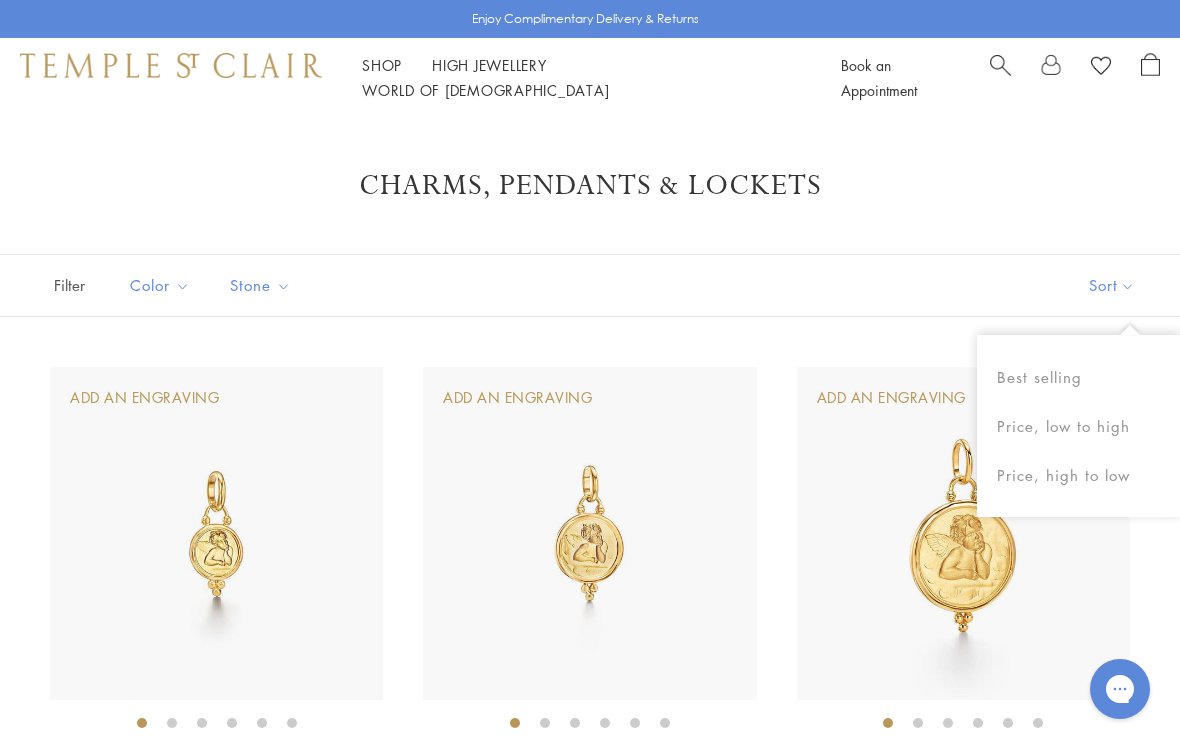 click on "Price, low to high" at bounding box center [1078, 426] 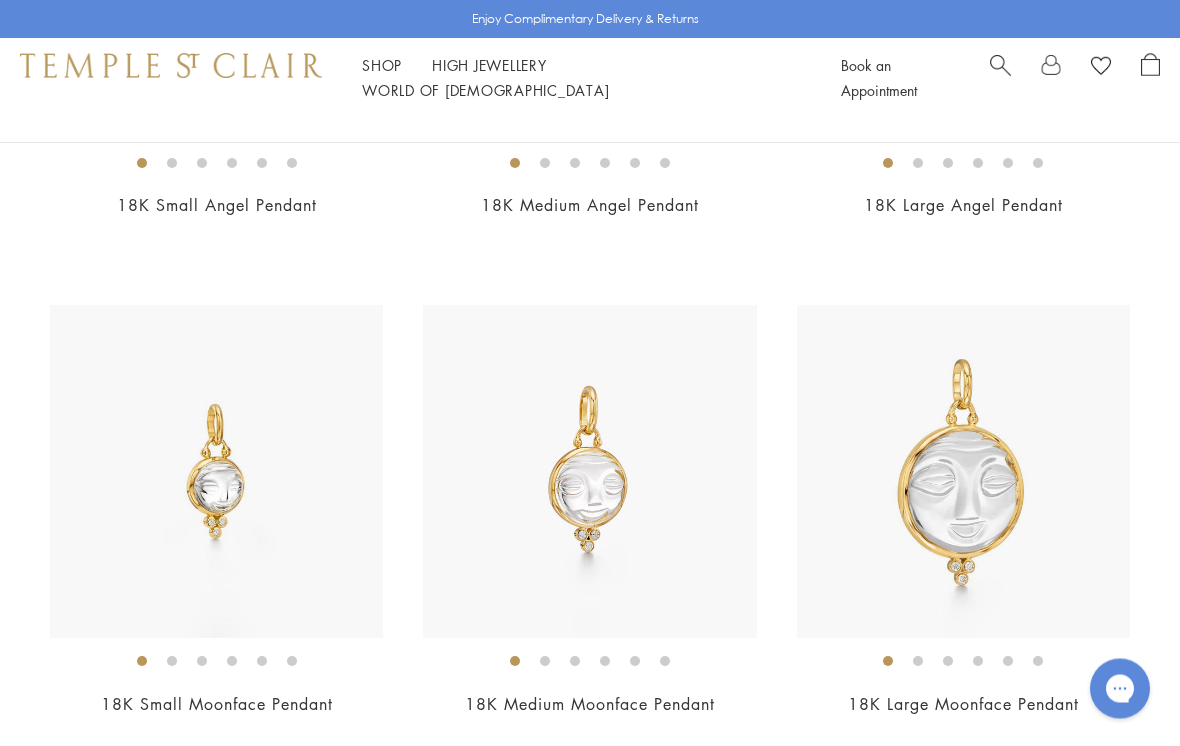 scroll, scrollTop: 1580, scrollLeft: 0, axis: vertical 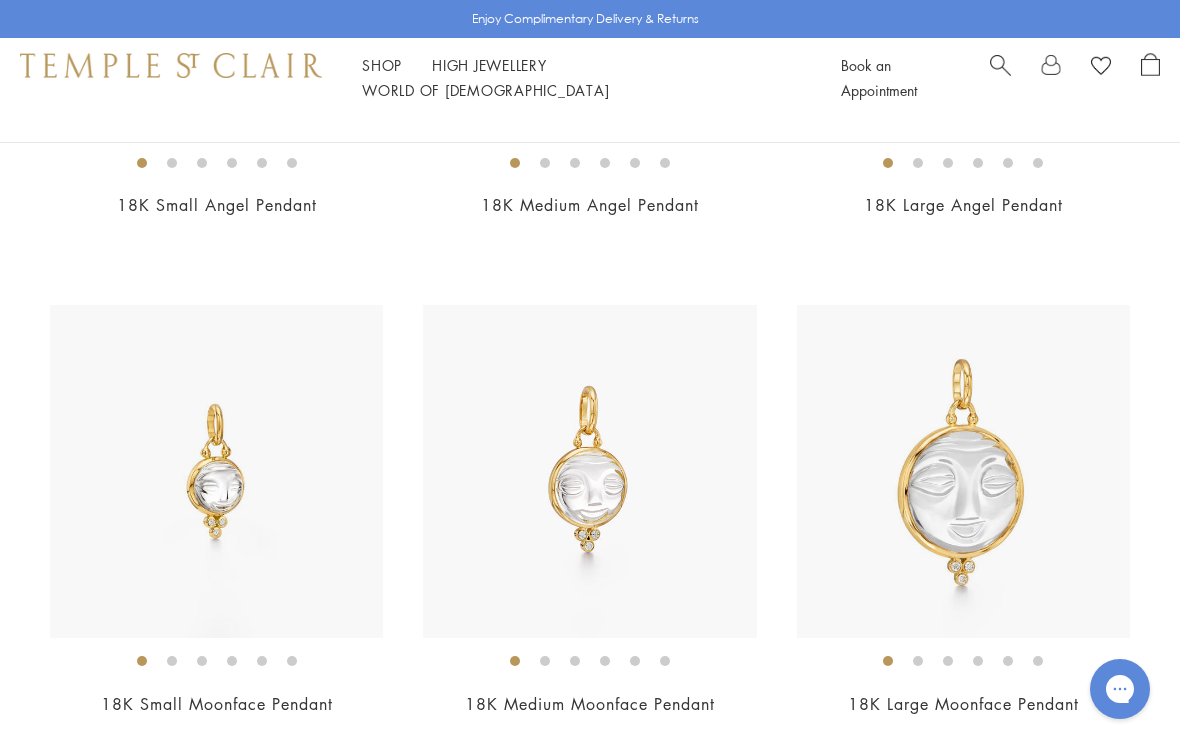click at bounding box center [589, 471] 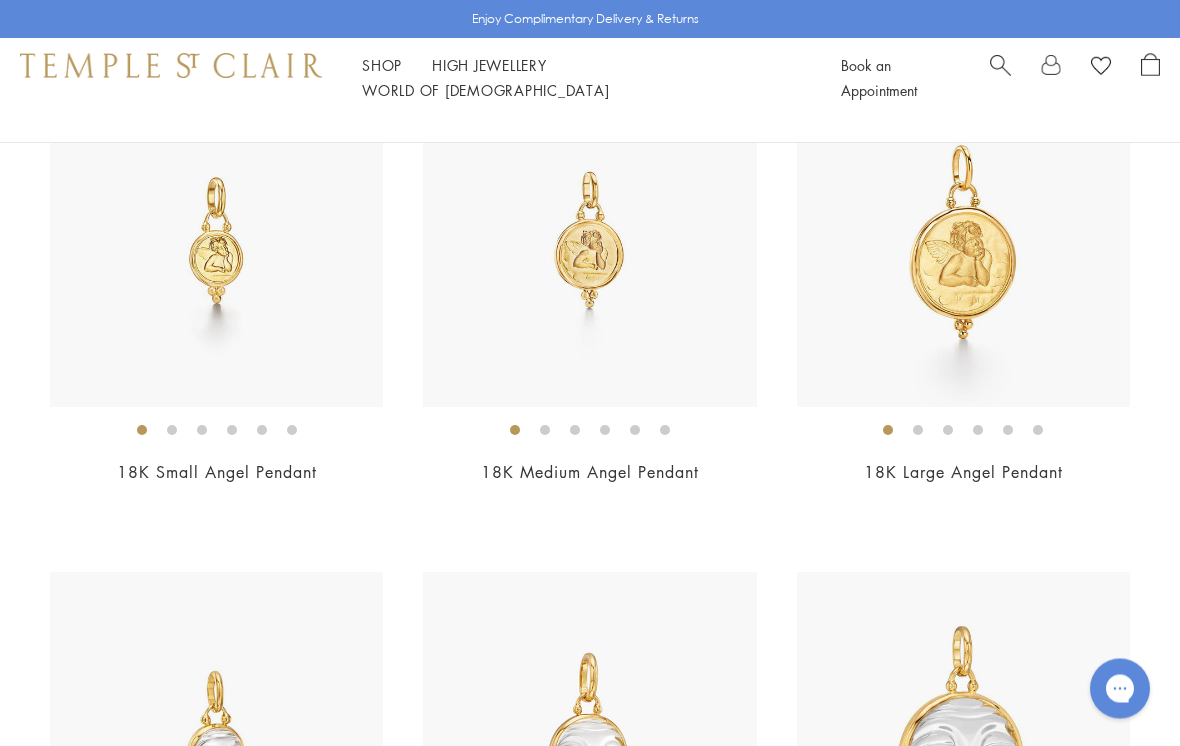 scroll, scrollTop: 1223, scrollLeft: 0, axis: vertical 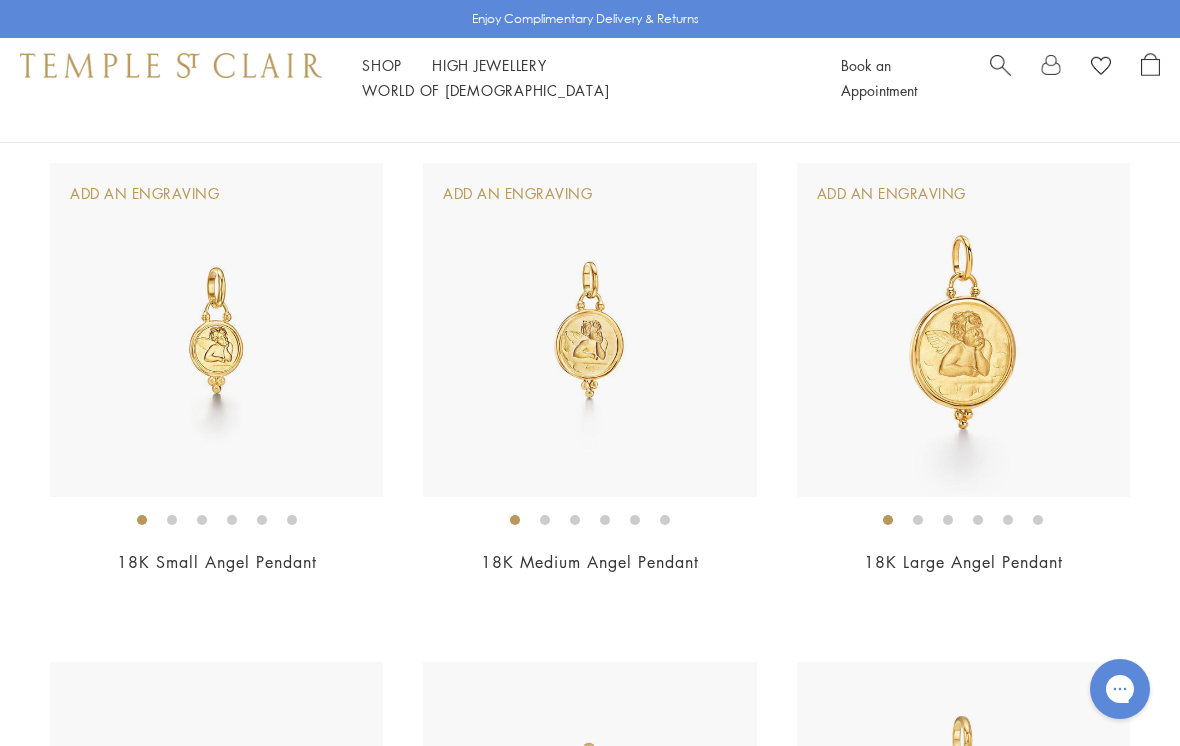 click at bounding box center [589, 329] 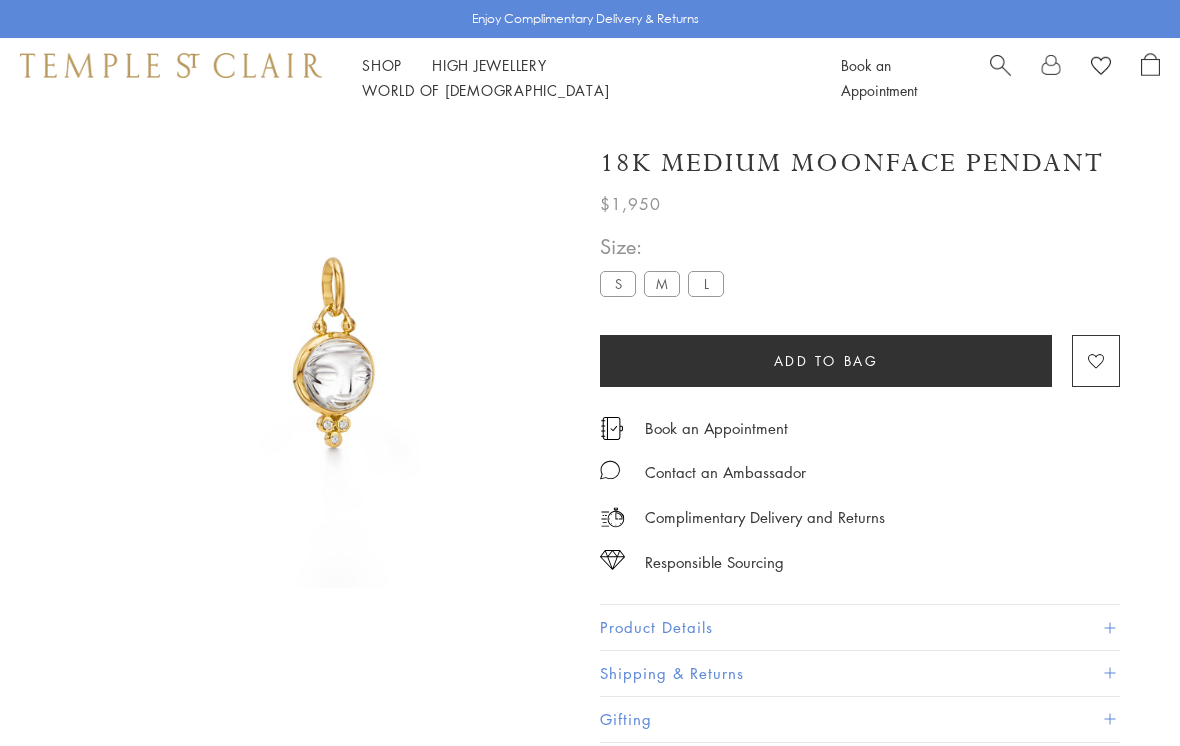 scroll, scrollTop: 201, scrollLeft: 0, axis: vertical 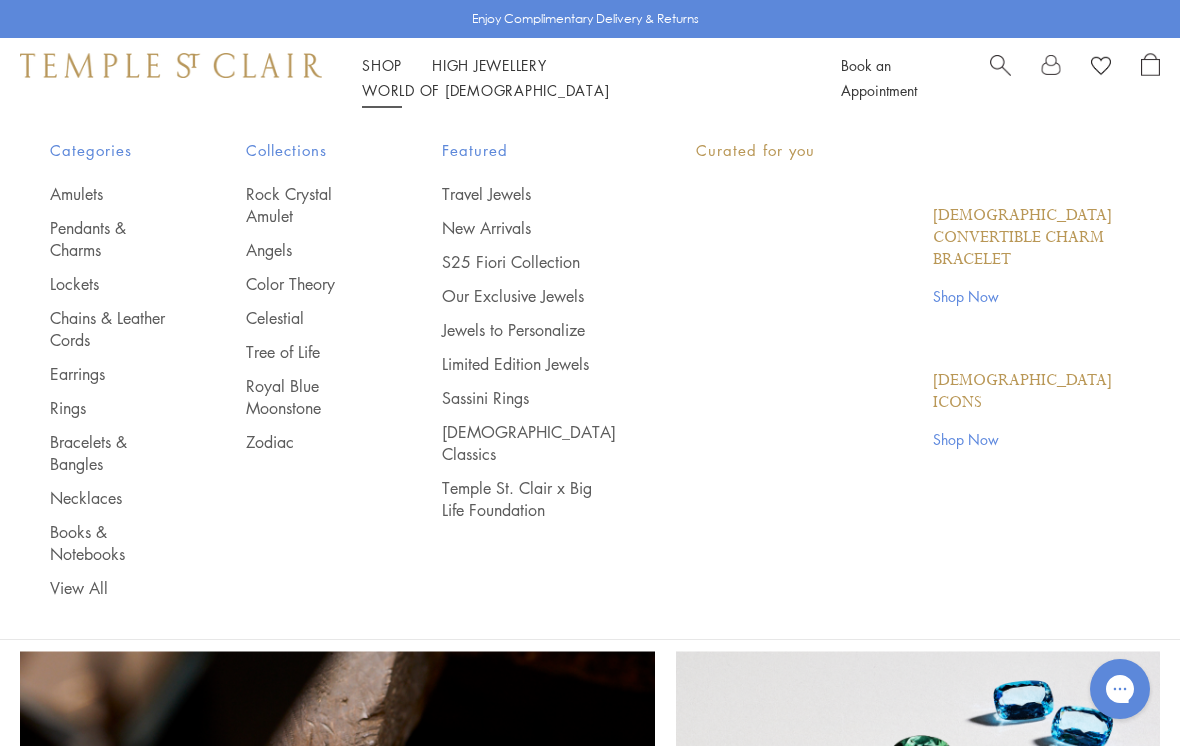 click on "Shop Shop" at bounding box center (382, 65) 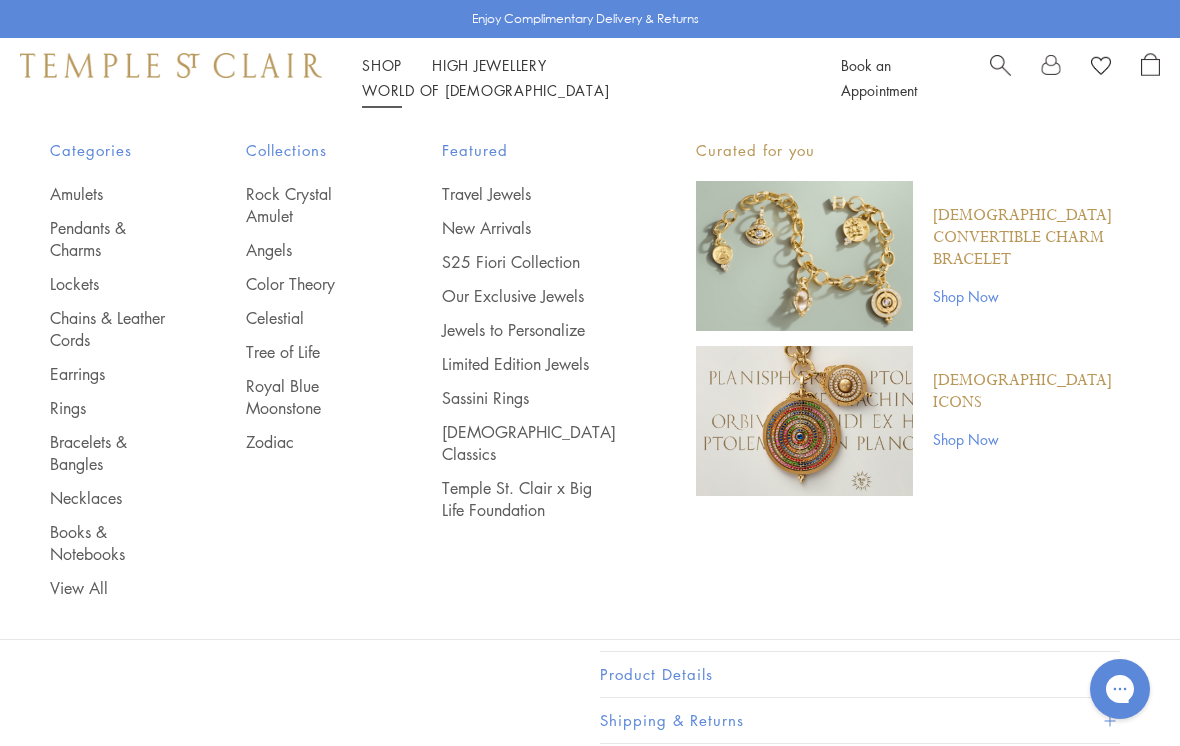 scroll, scrollTop: 24, scrollLeft: 0, axis: vertical 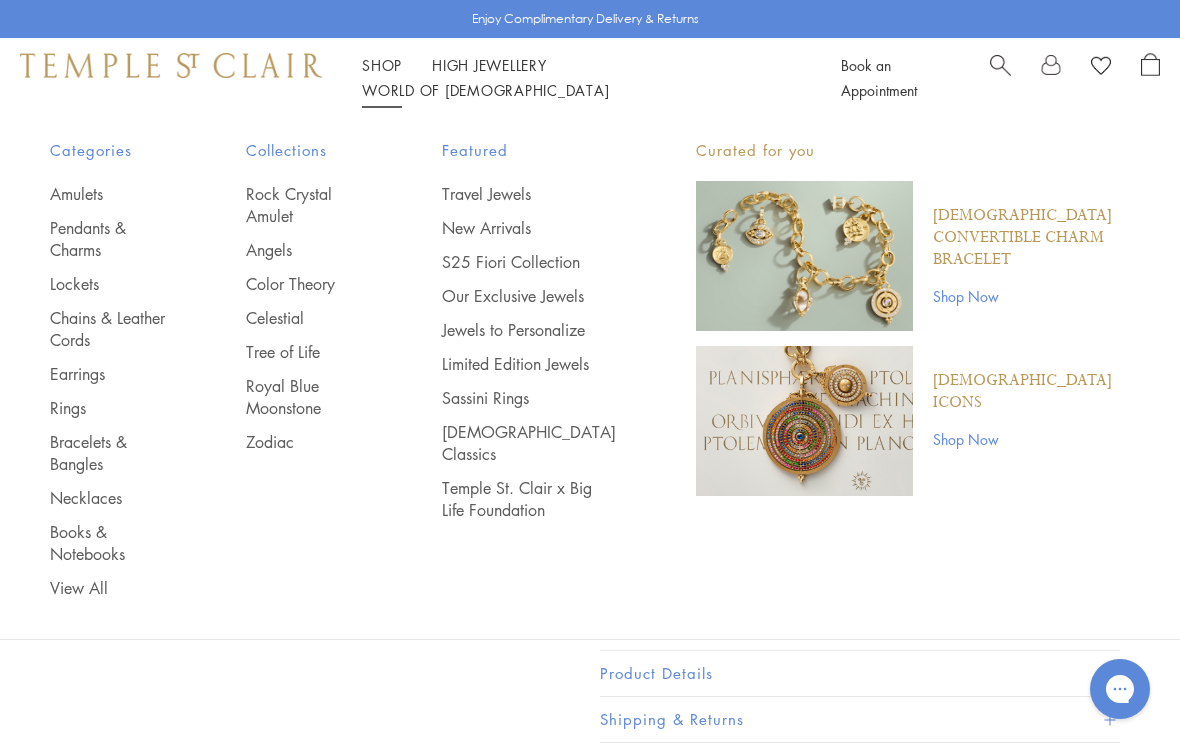 click on "Rings" at bounding box center [108, 408] 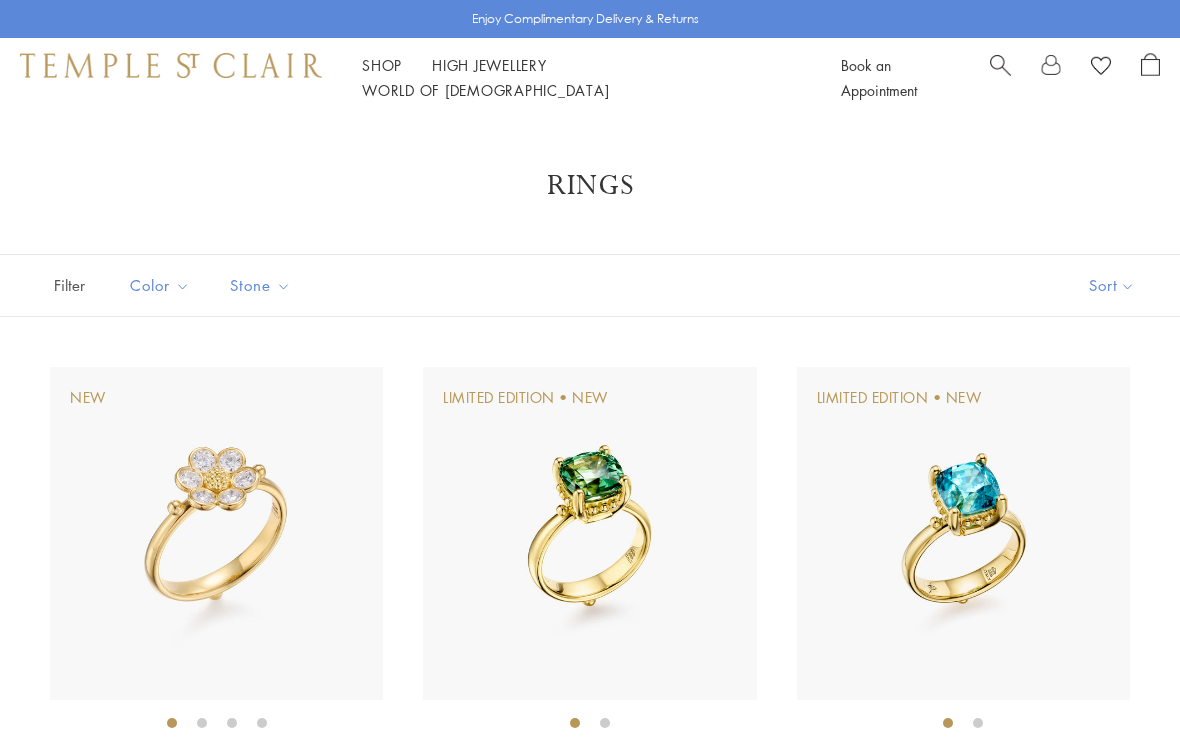 scroll, scrollTop: 0, scrollLeft: 0, axis: both 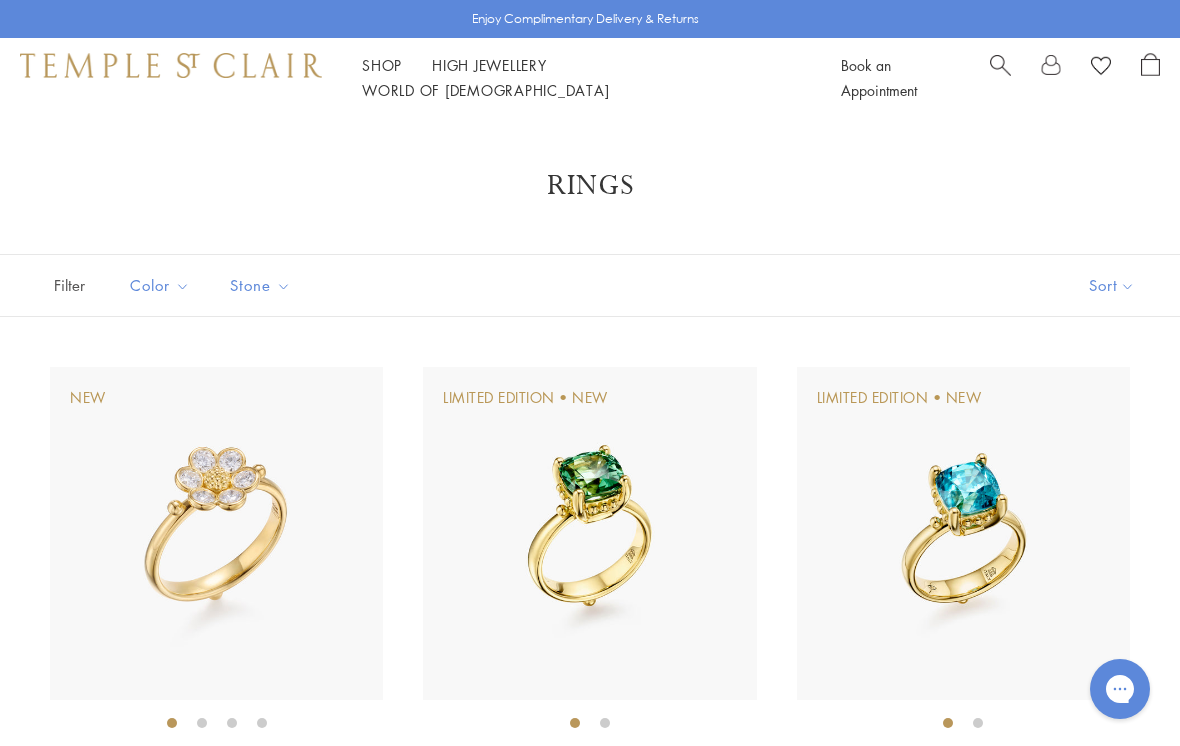 click on "Sort" at bounding box center (1112, 285) 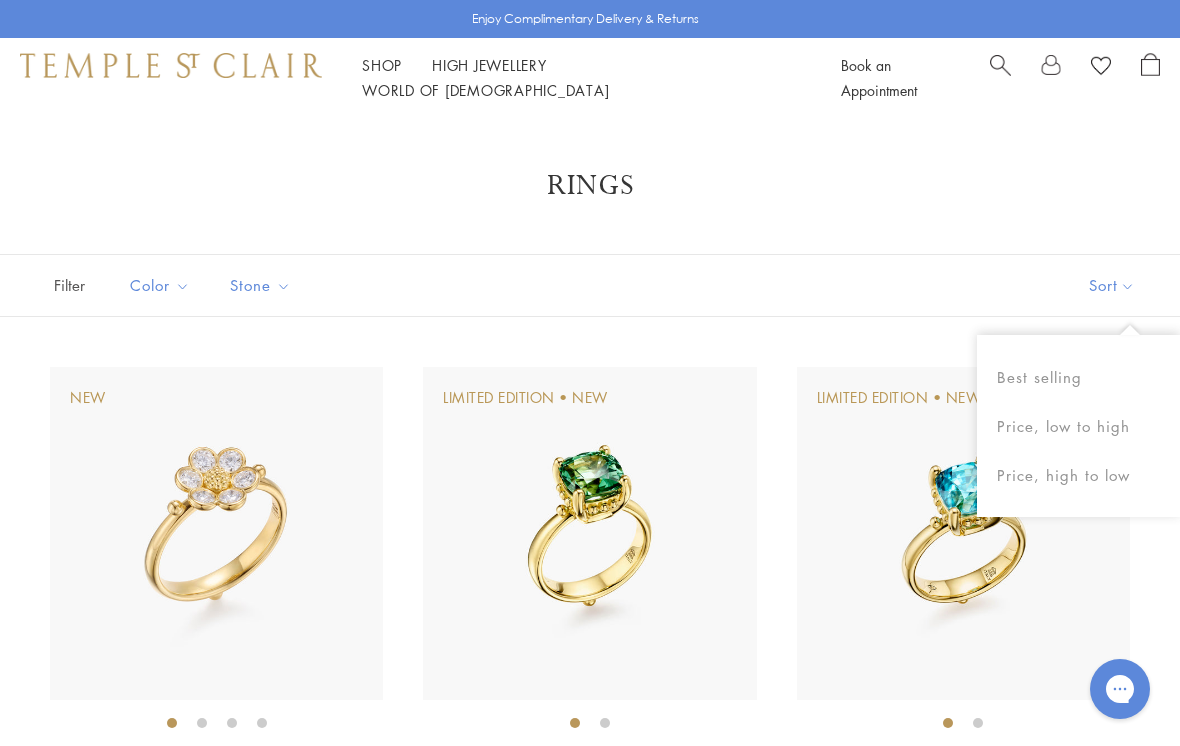 click on "Price, low to high" at bounding box center [1078, 426] 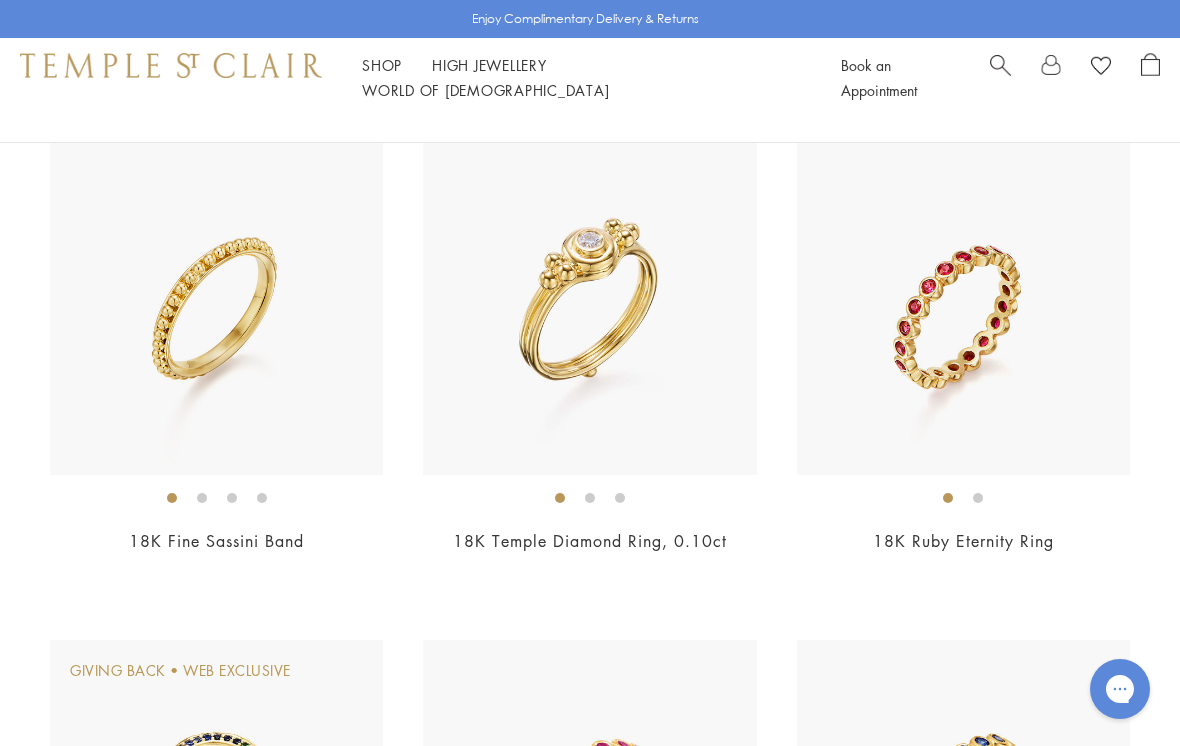 scroll, scrollTop: 224, scrollLeft: 0, axis: vertical 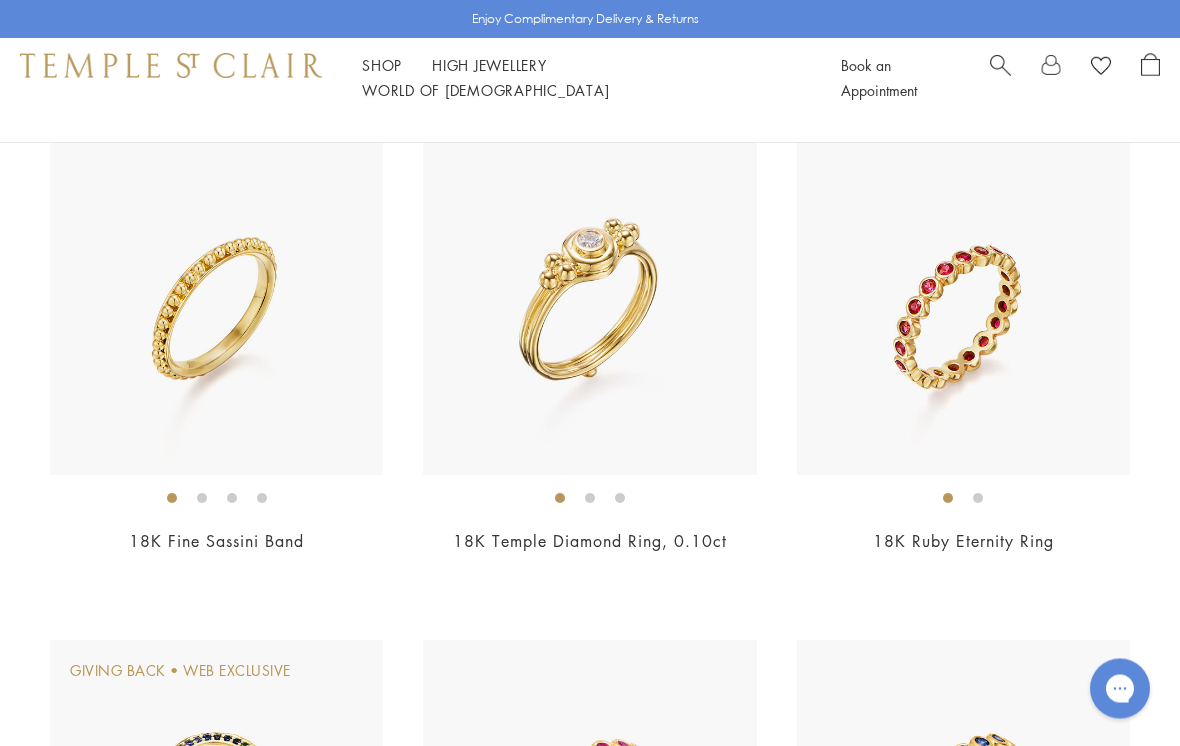 click at bounding box center [589, 309] 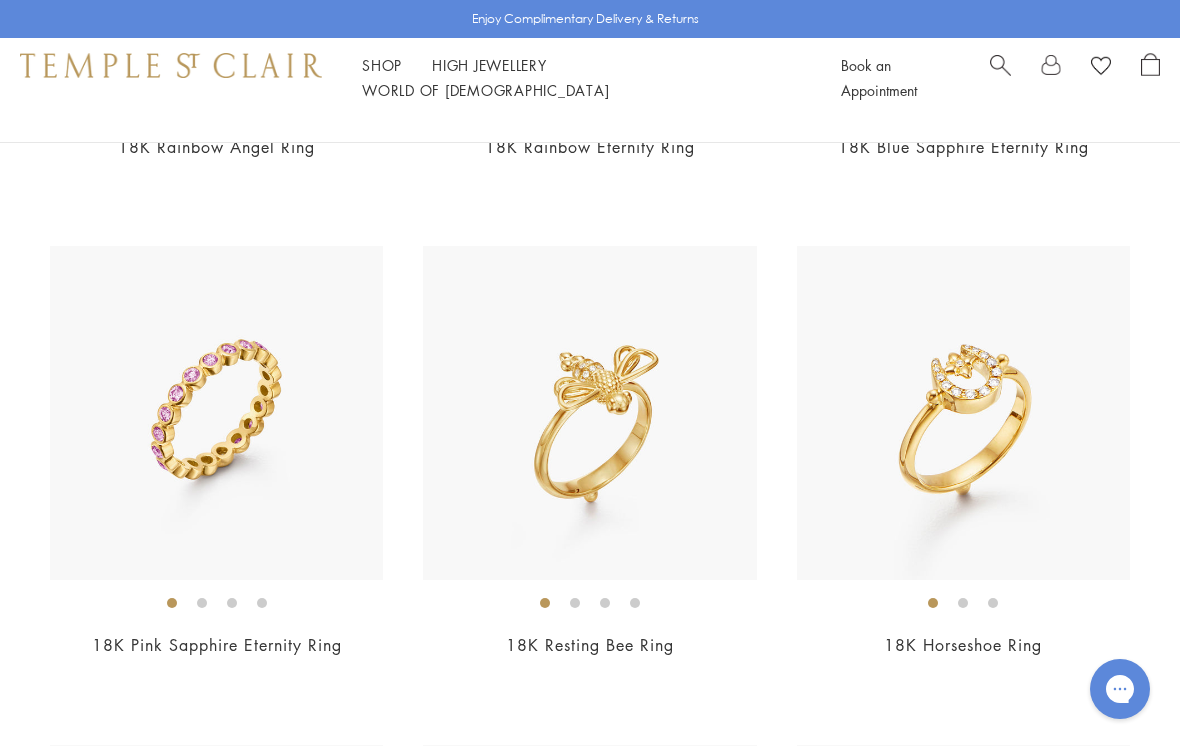 scroll, scrollTop: 1116, scrollLeft: 0, axis: vertical 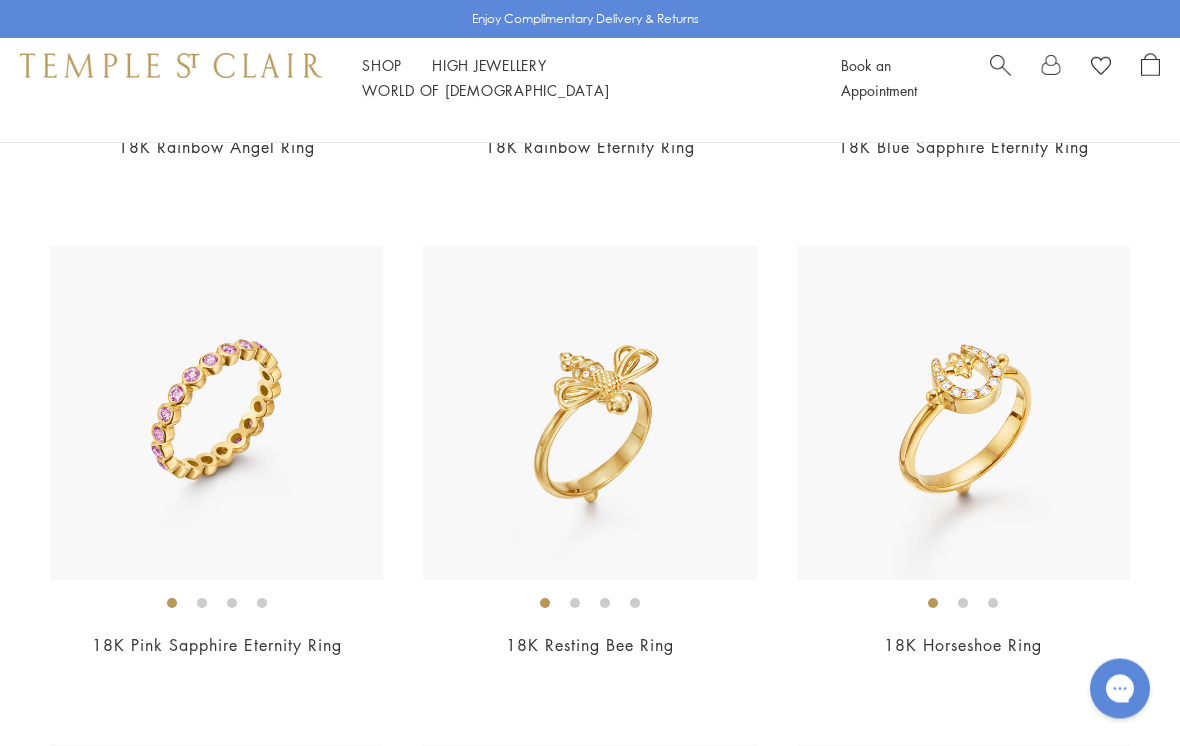 click at bounding box center [589, 413] 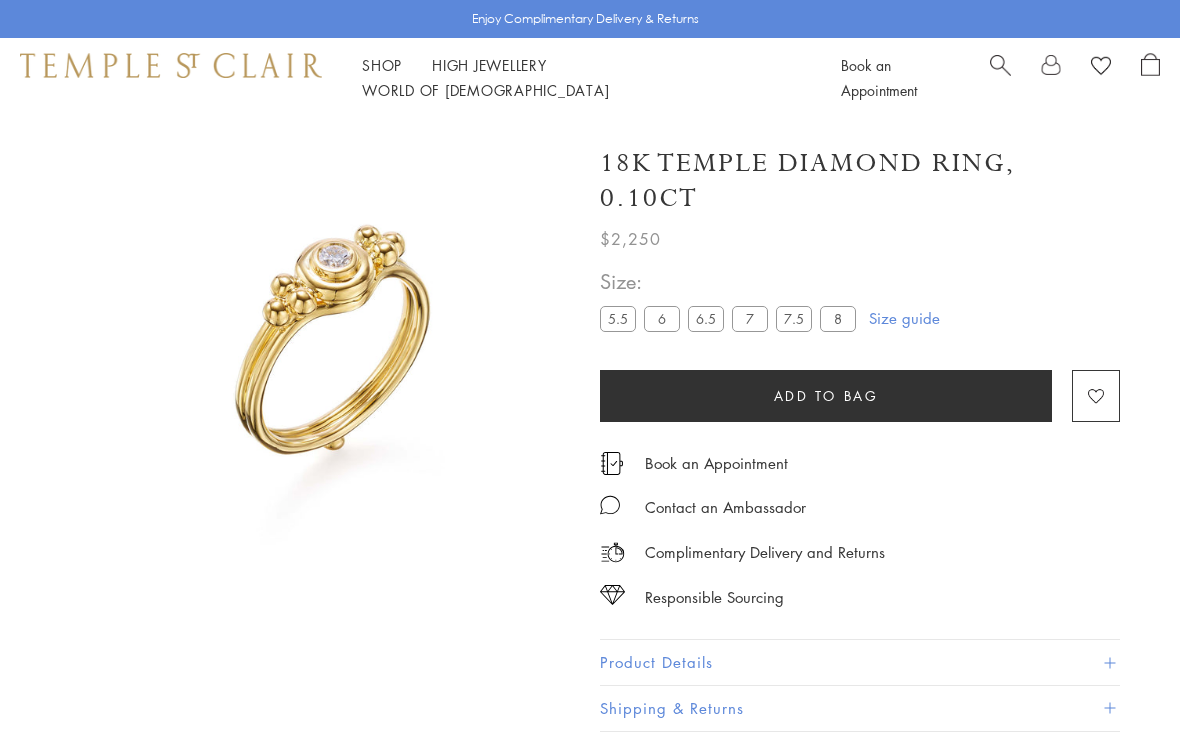 scroll, scrollTop: 0, scrollLeft: 0, axis: both 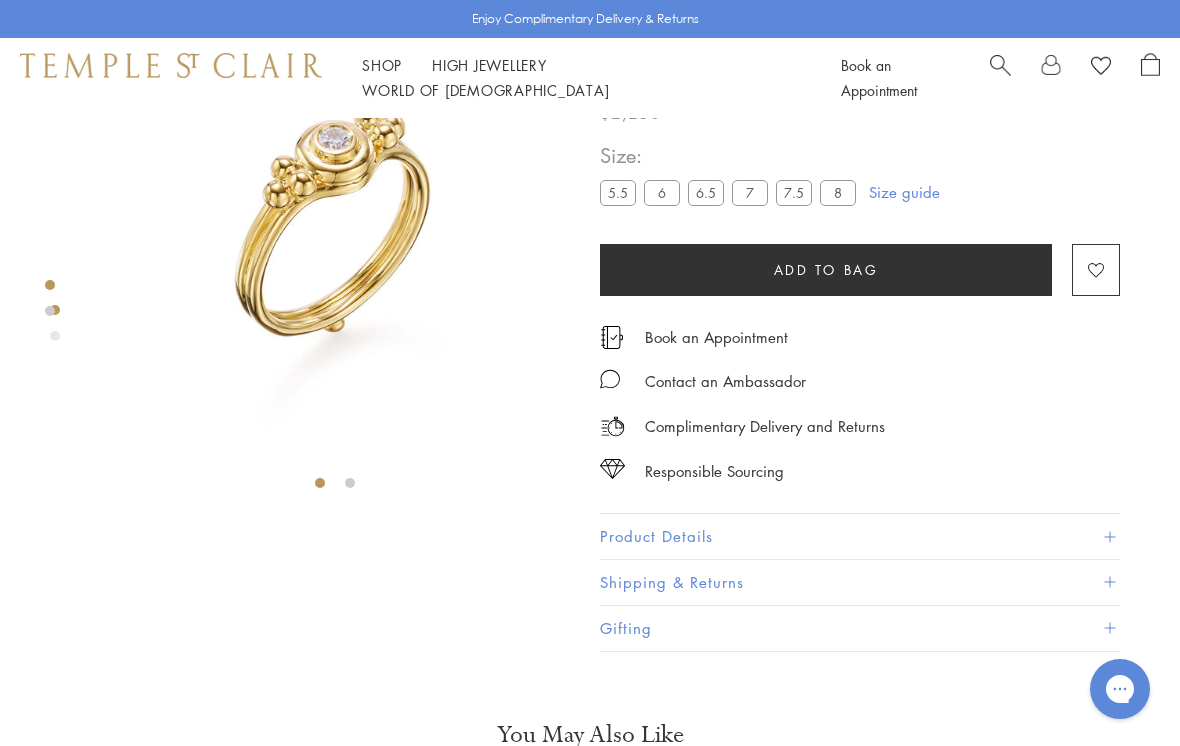click on "7.5" at bounding box center (794, 192) 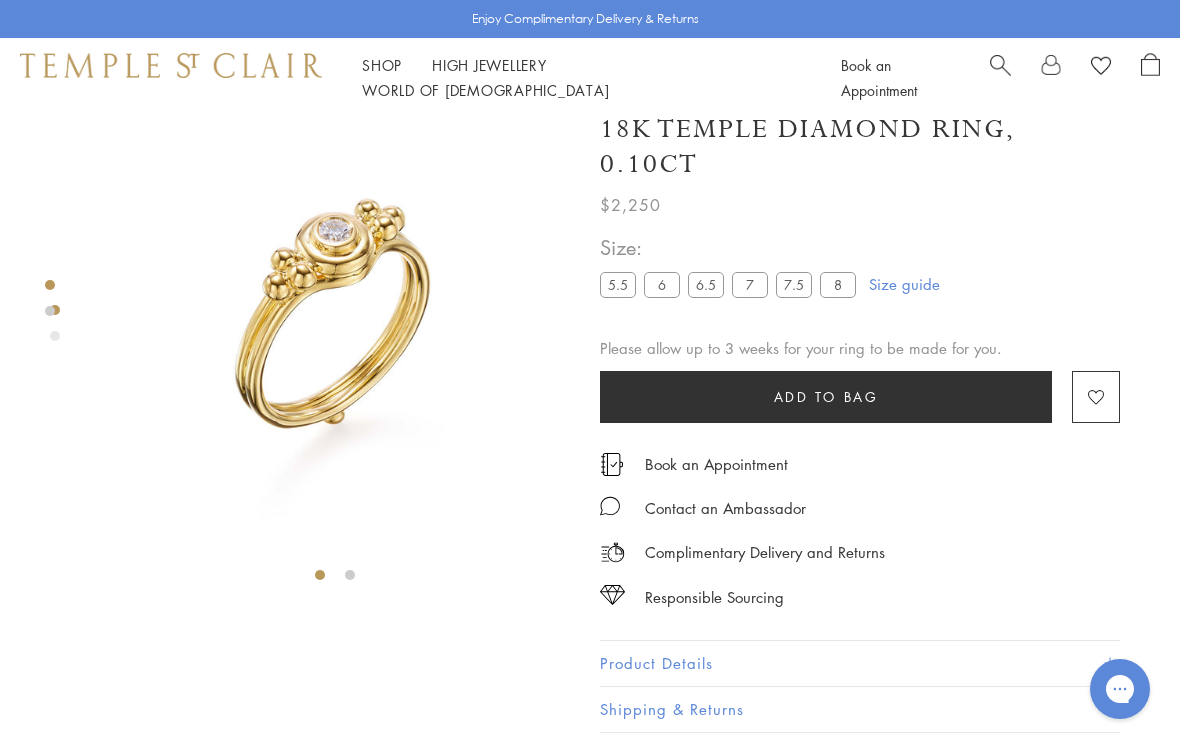 scroll, scrollTop: 0, scrollLeft: 0, axis: both 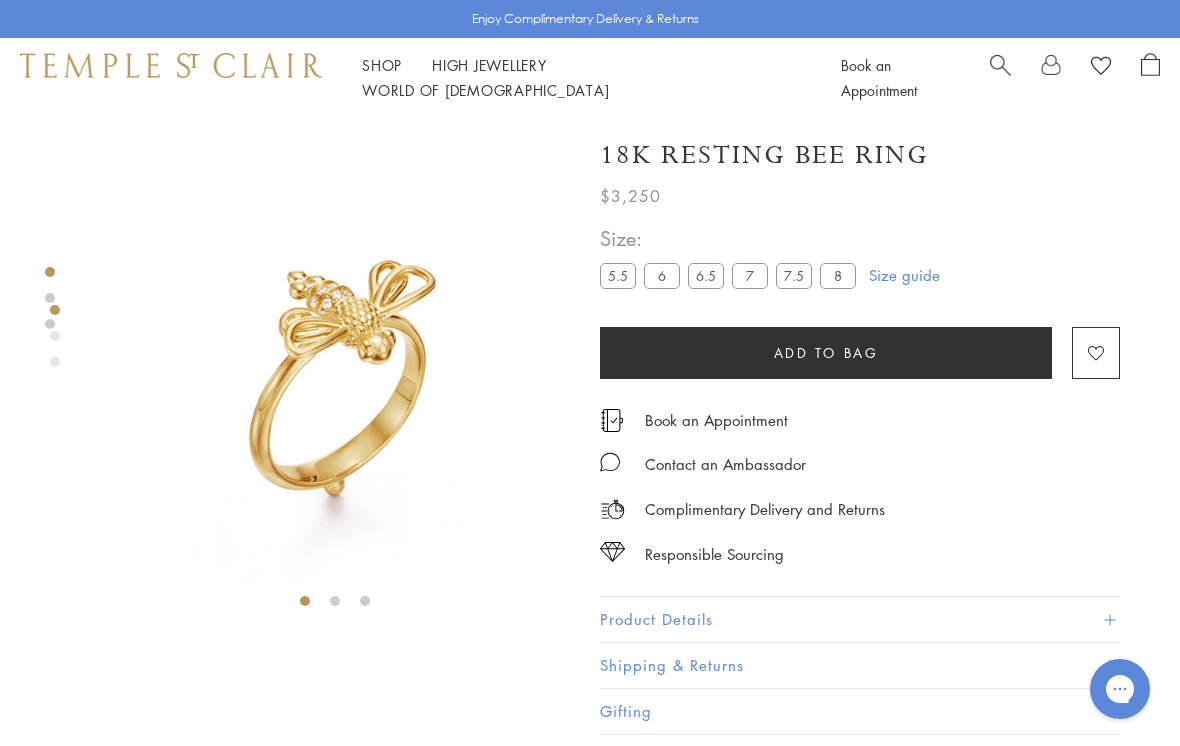 click on "7.5" at bounding box center [794, 275] 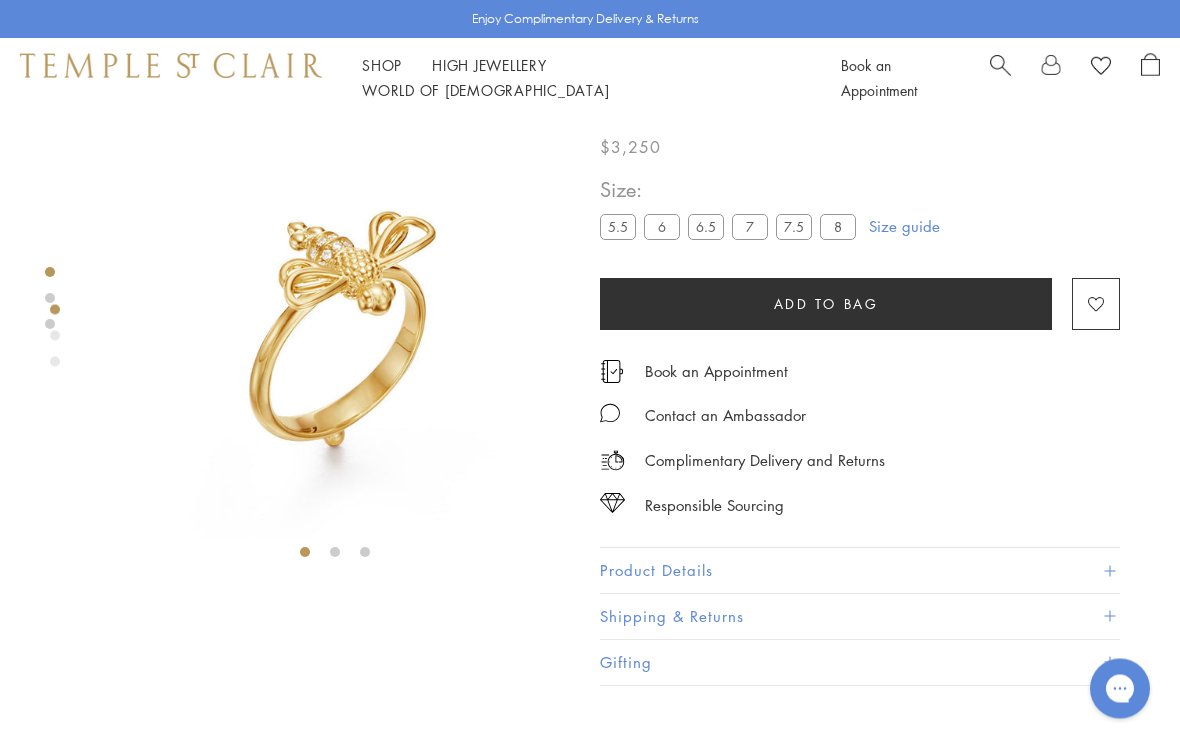 scroll, scrollTop: 0, scrollLeft: 0, axis: both 